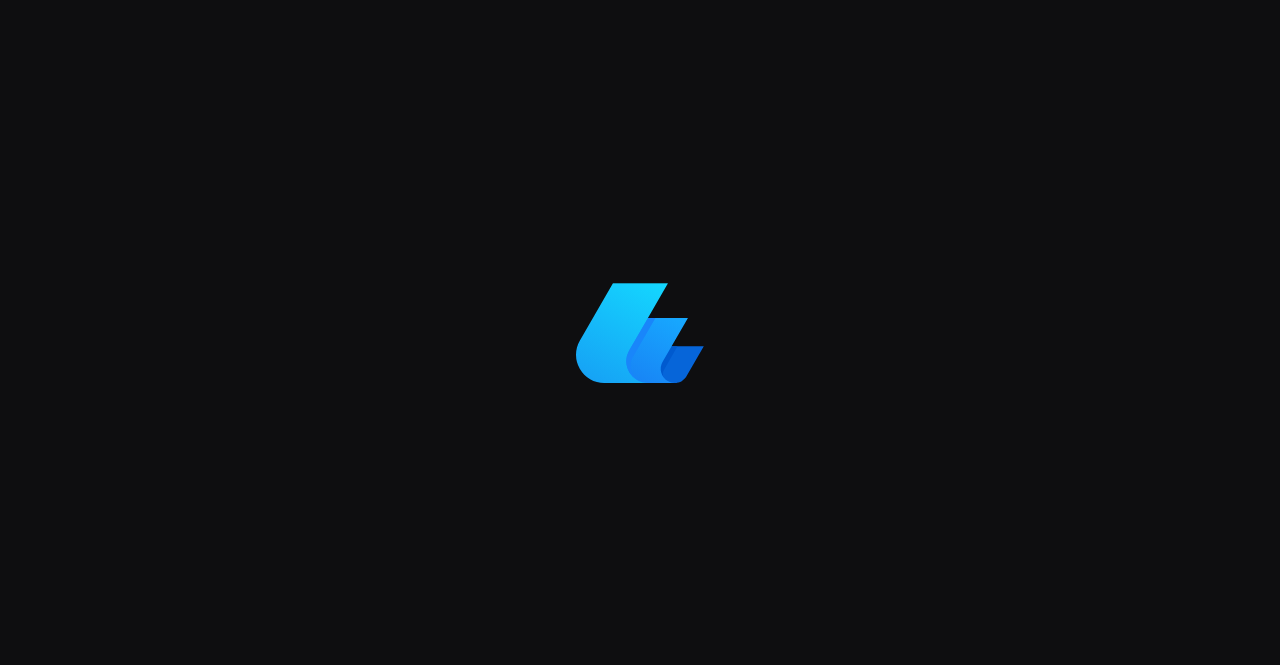 scroll, scrollTop: 0, scrollLeft: 0, axis: both 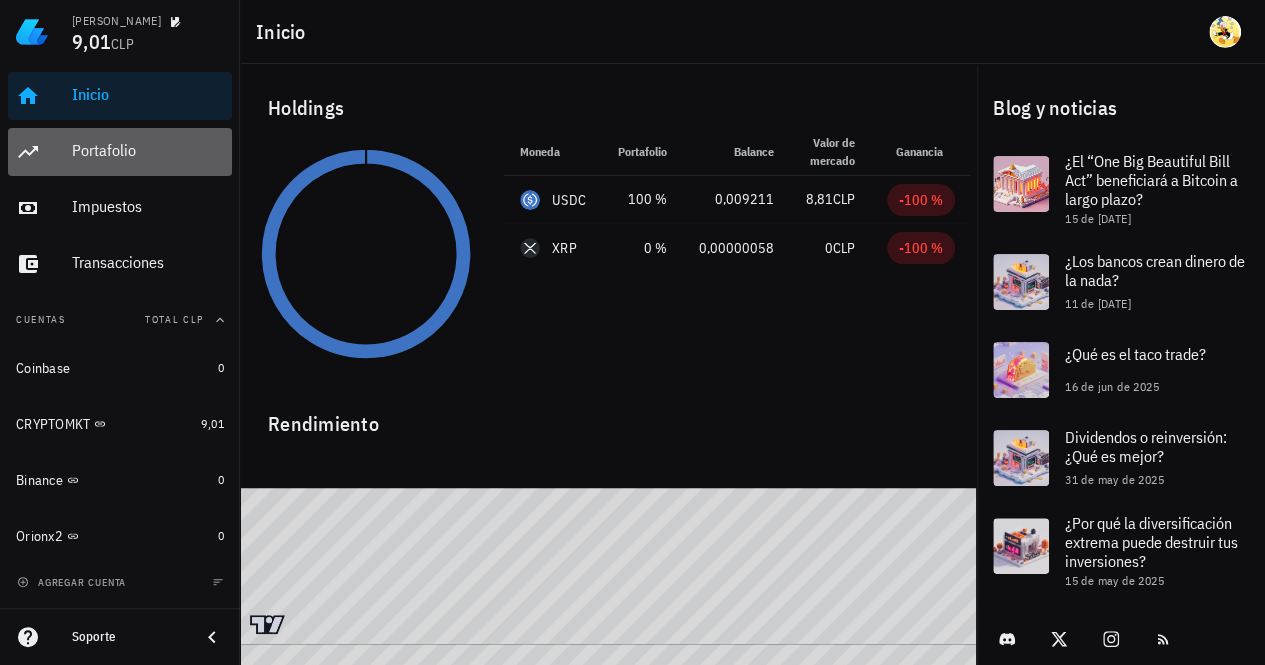 click on "Portafolio" at bounding box center (148, 150) 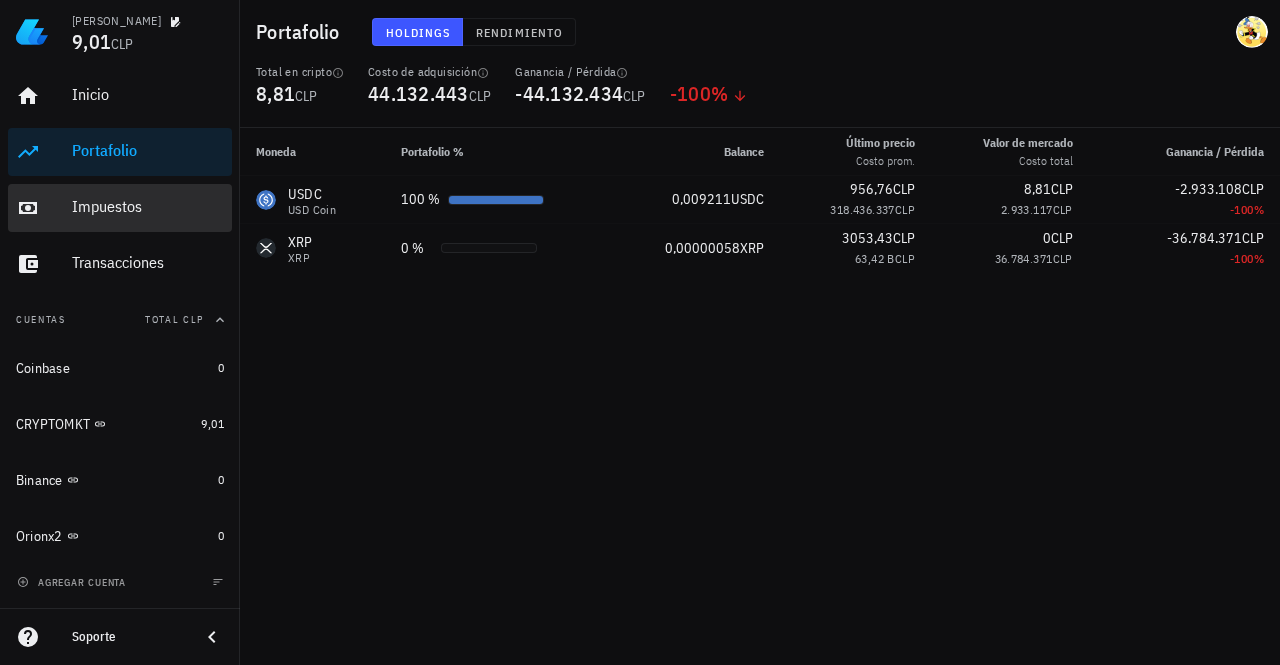click on "Impuestos" at bounding box center (148, 206) 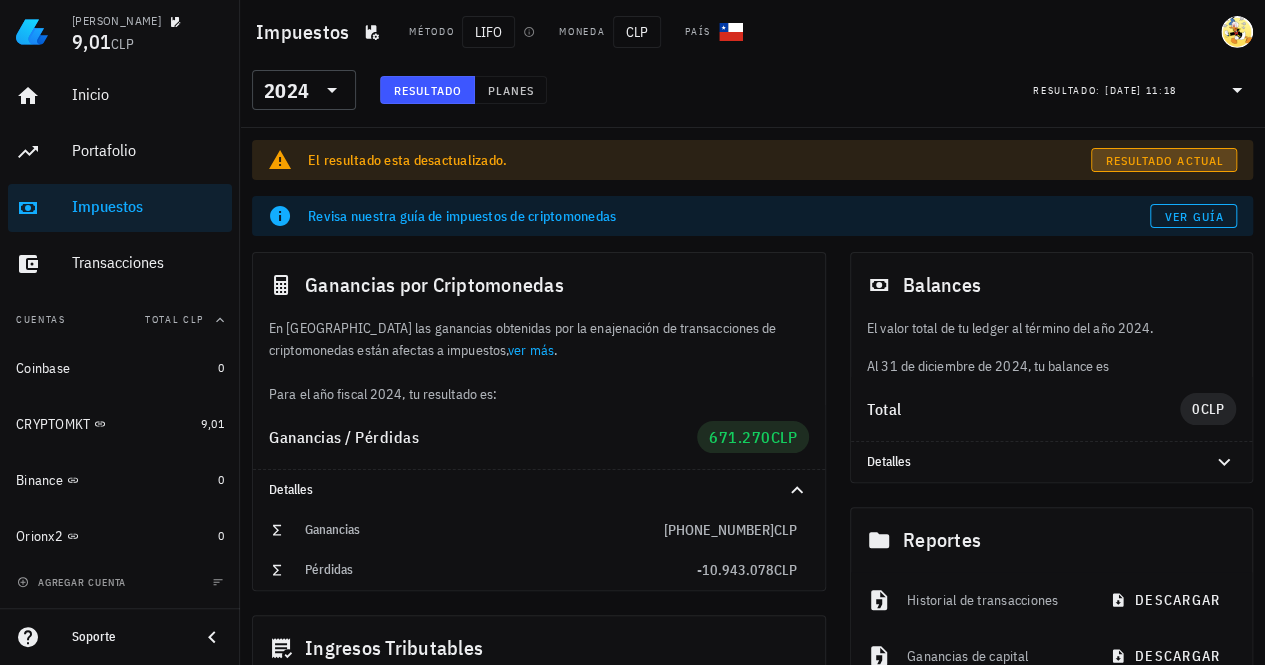 click on "Resultado actual" at bounding box center [1163, 160] 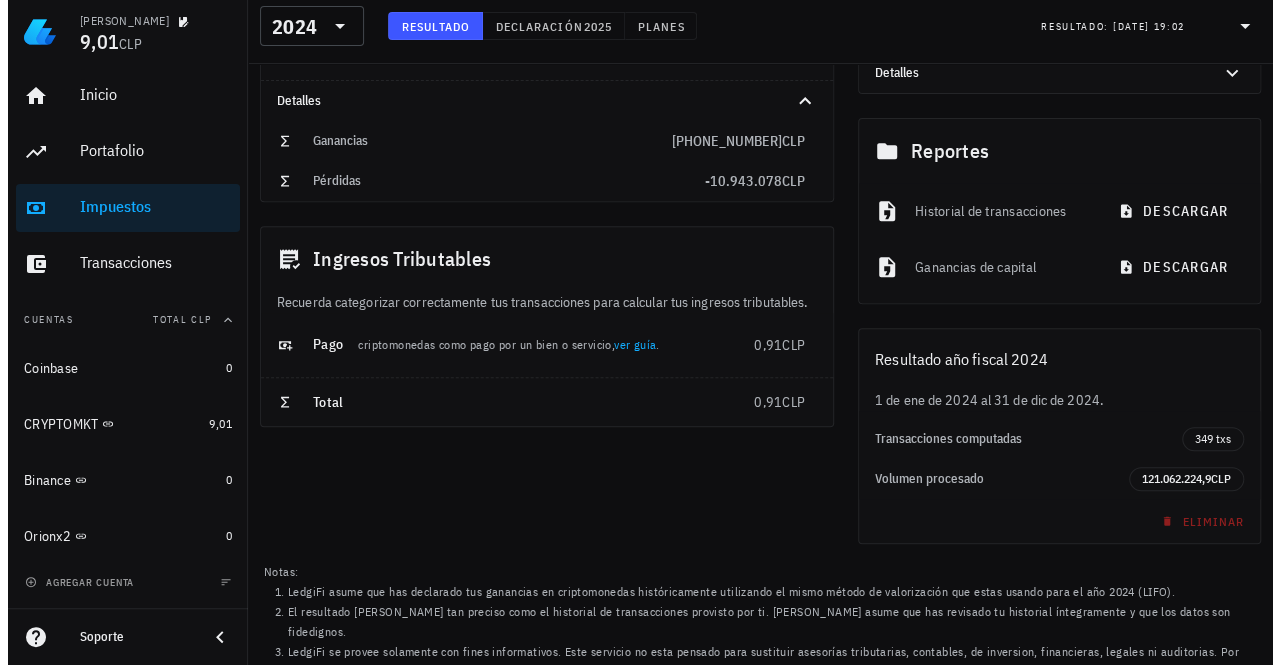 scroll, scrollTop: 0, scrollLeft: 0, axis: both 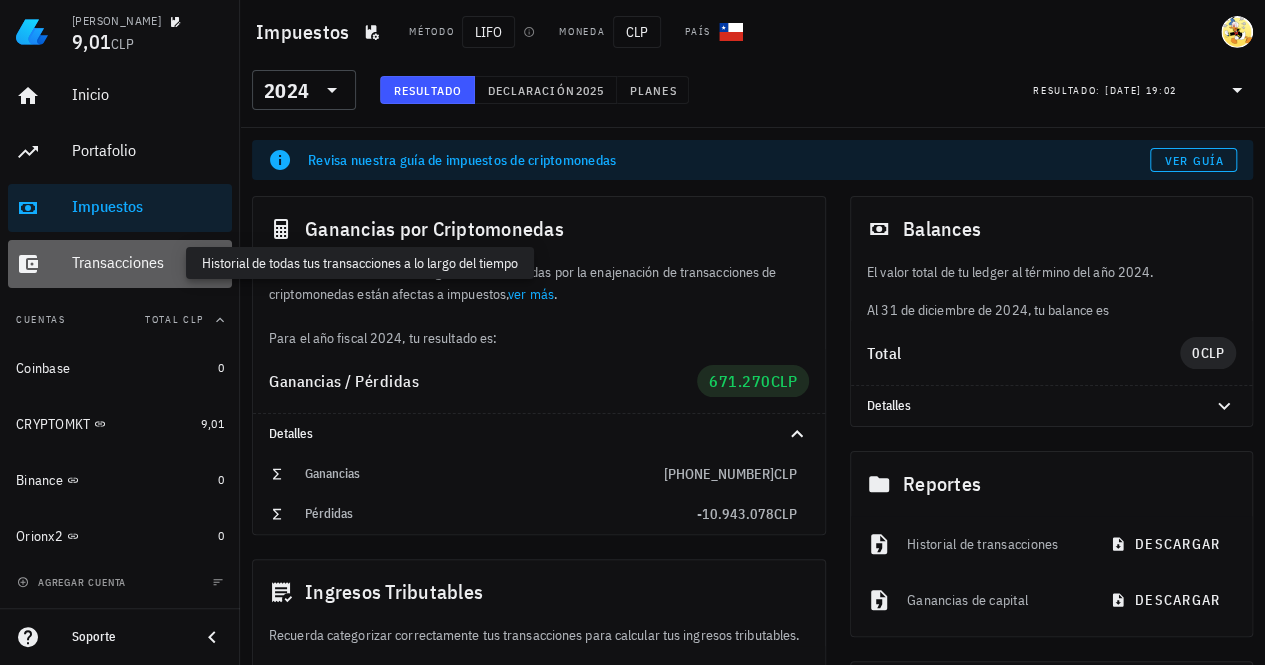 click on "Transacciones" at bounding box center (148, 262) 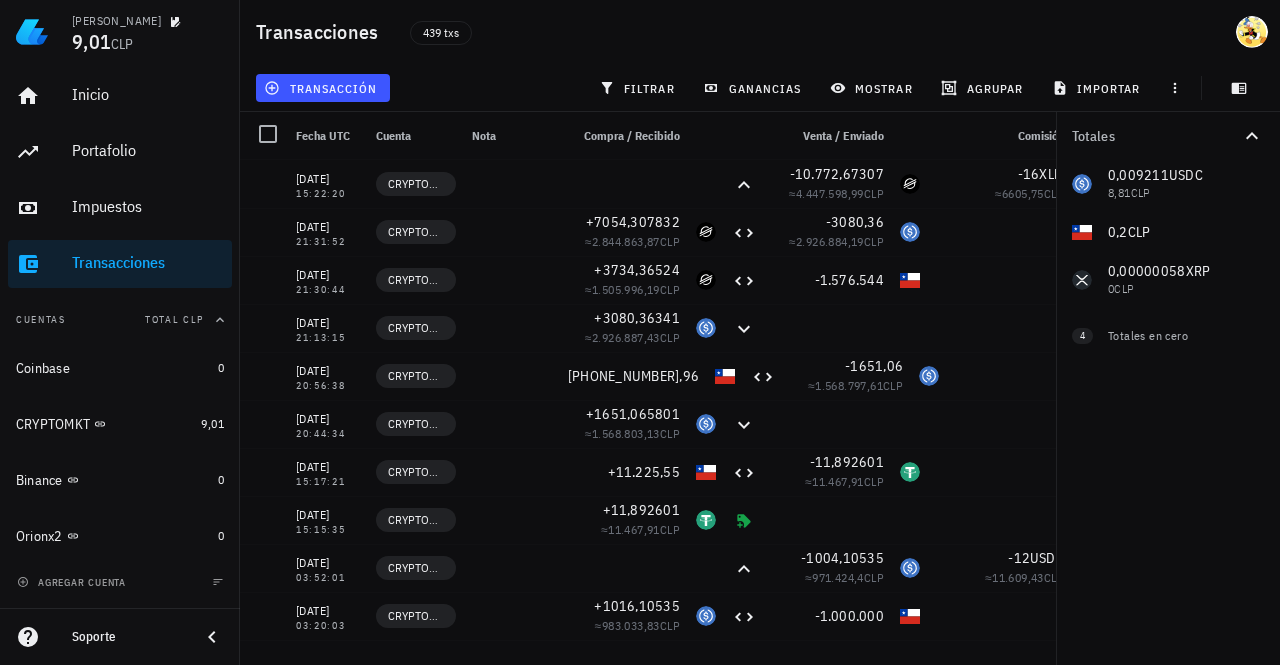 scroll, scrollTop: 0, scrollLeft: 100, axis: horizontal 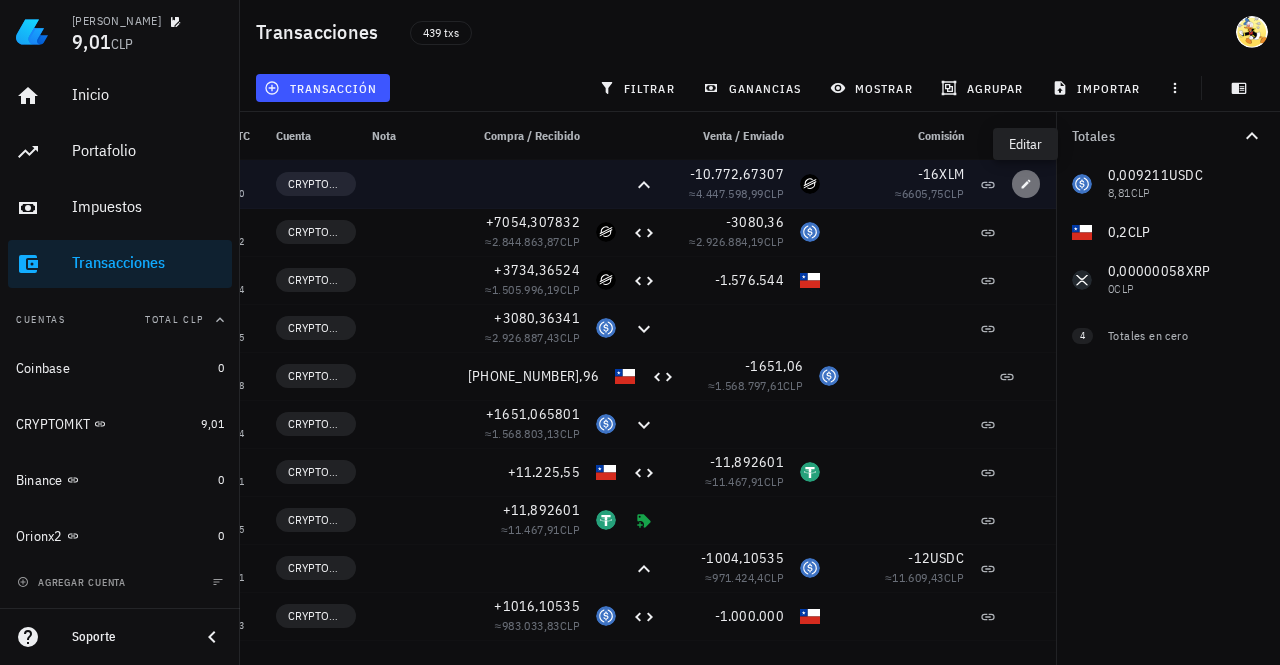 click 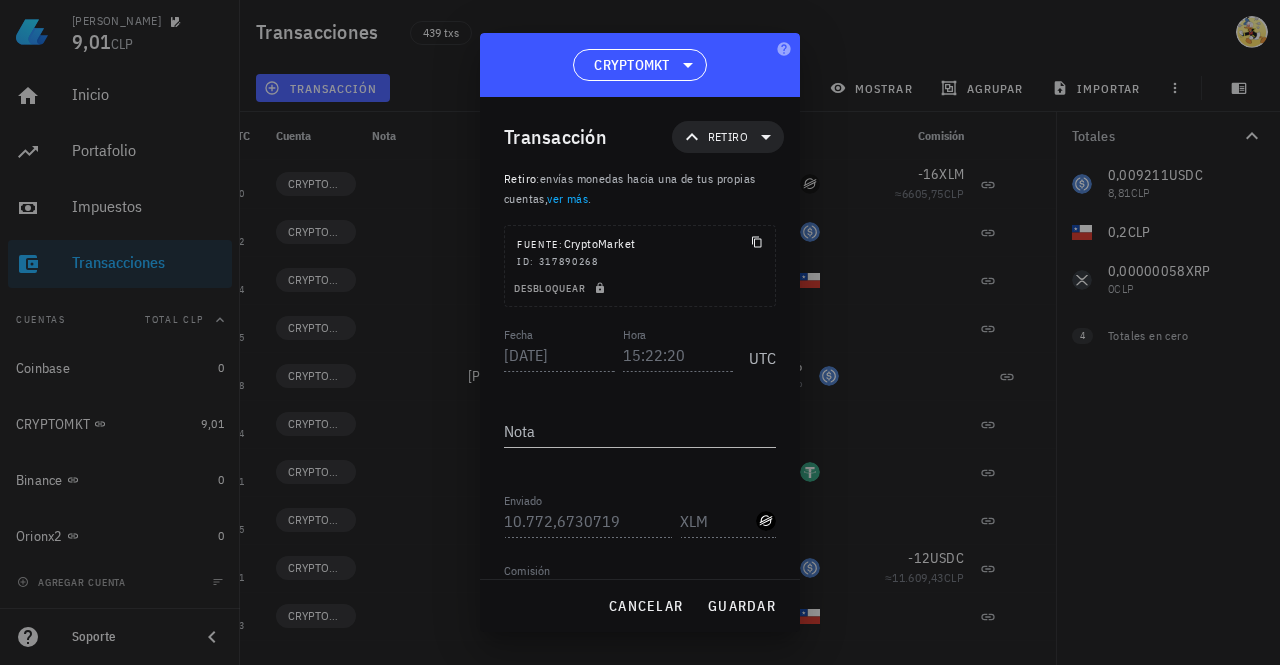 click at bounding box center [640, 332] 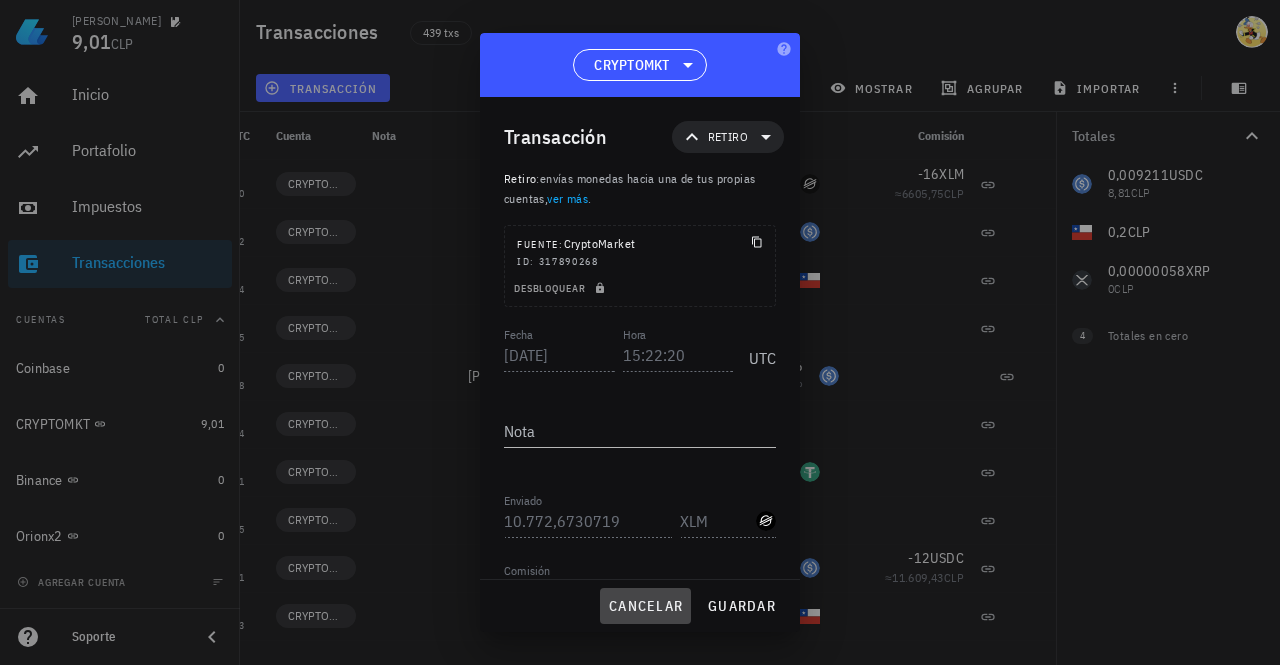 click on "cancelar" at bounding box center [645, 606] 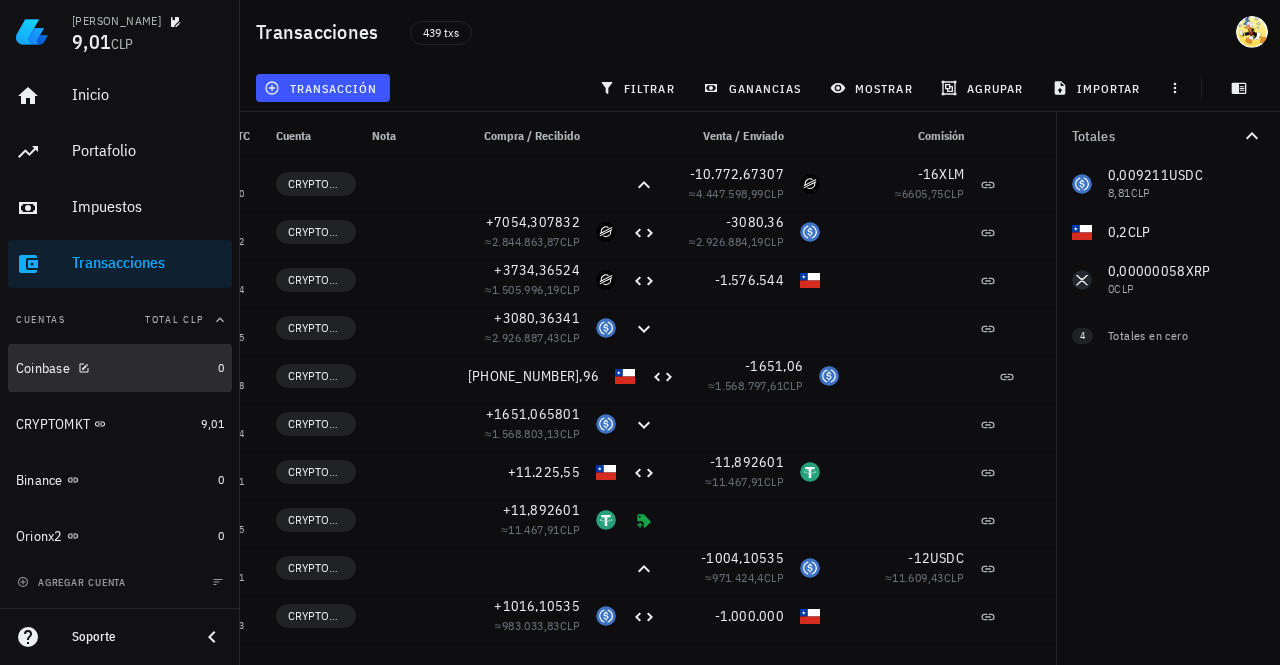 click on "Coinbase" at bounding box center [113, 368] 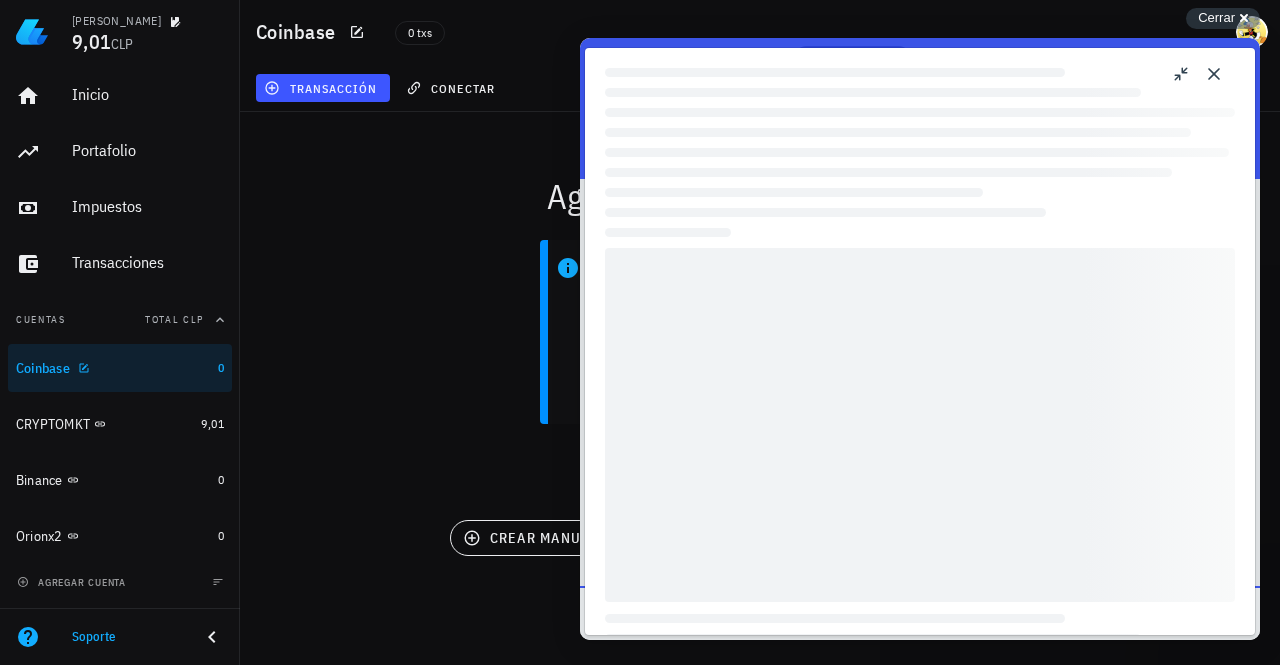 scroll, scrollTop: 0, scrollLeft: 0, axis: both 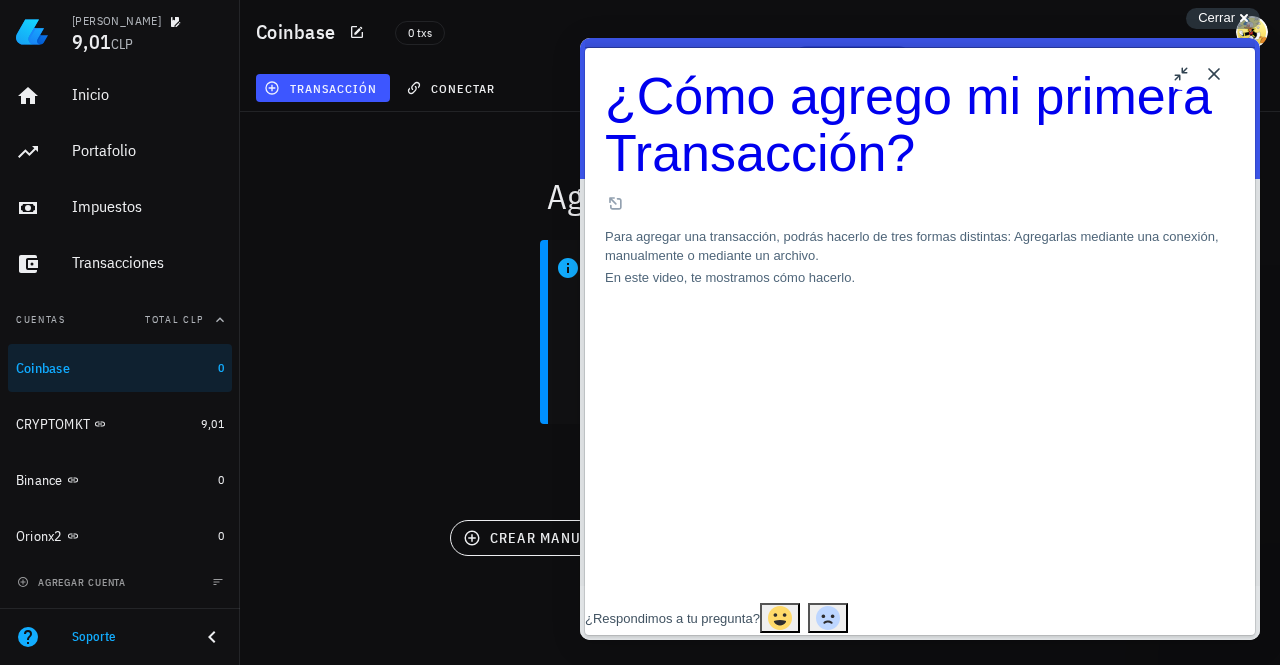 click on "Close" at bounding box center [1214, 74] 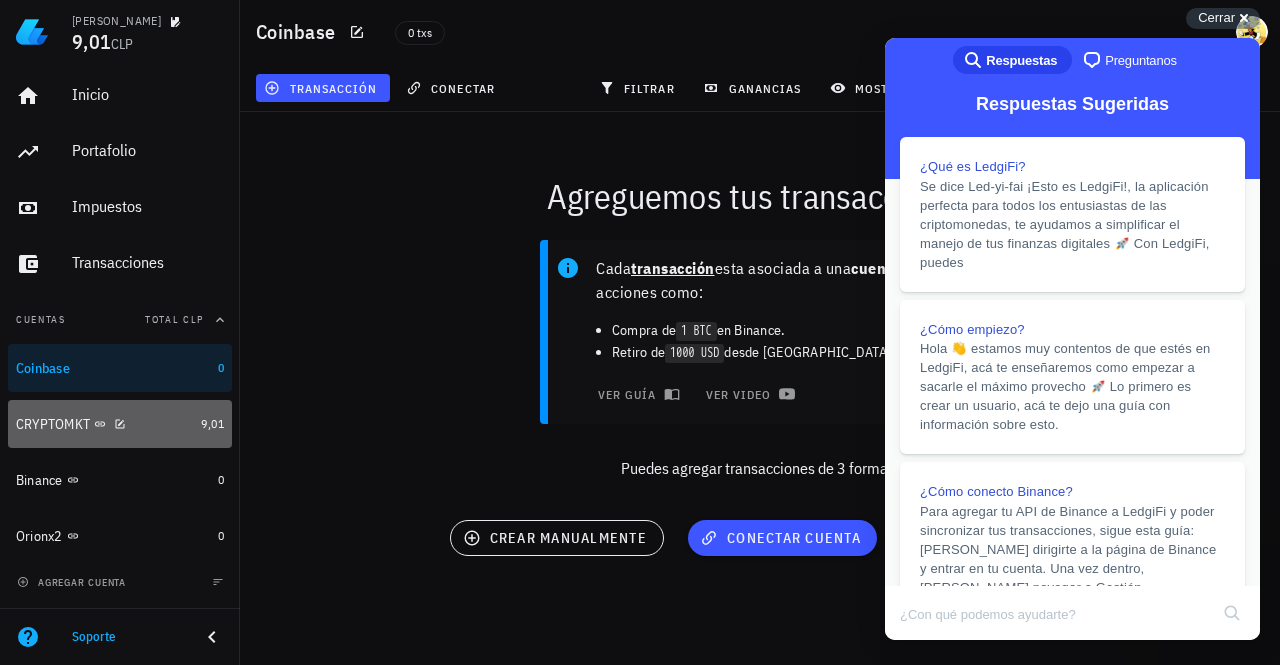 click on "CRYPTOMKT" at bounding box center [104, 424] 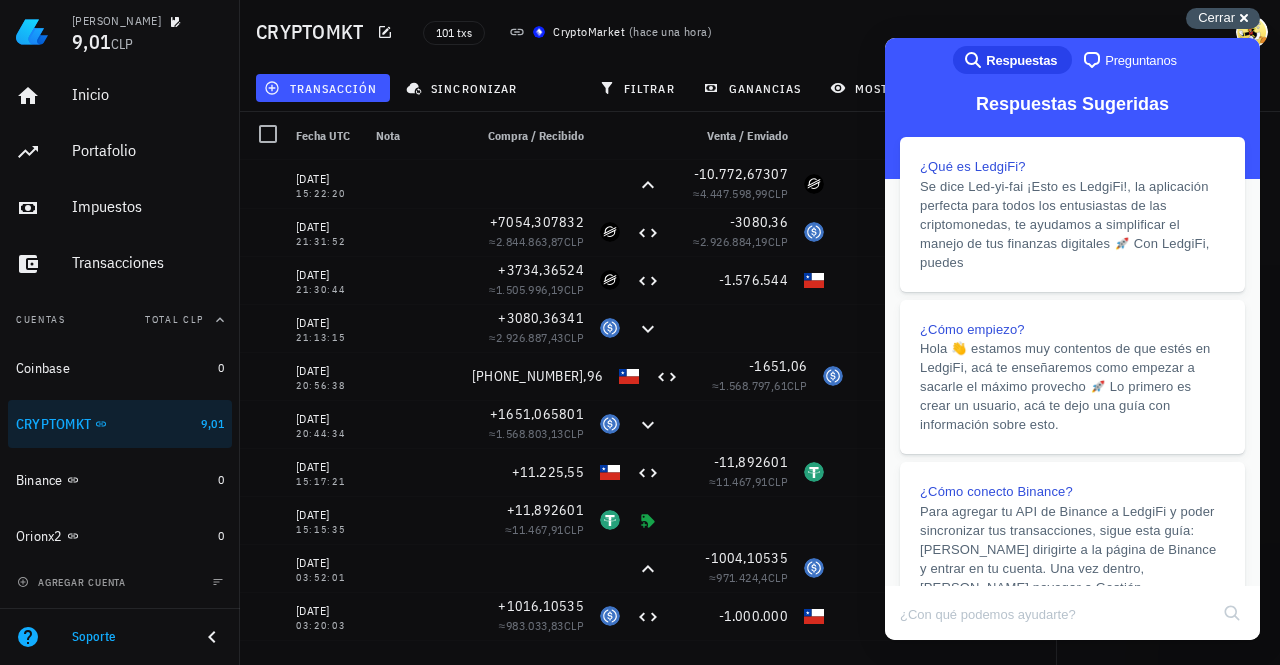 click on "Cerrar" at bounding box center [1216, 17] 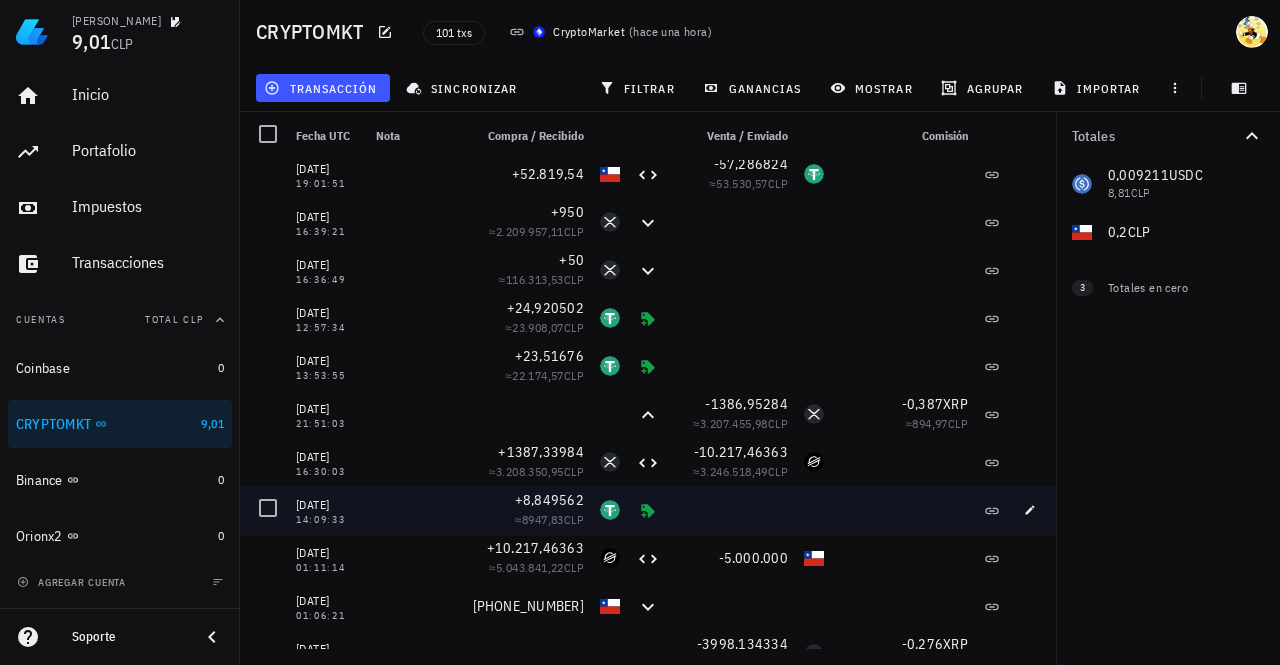 scroll, scrollTop: 2858, scrollLeft: 0, axis: vertical 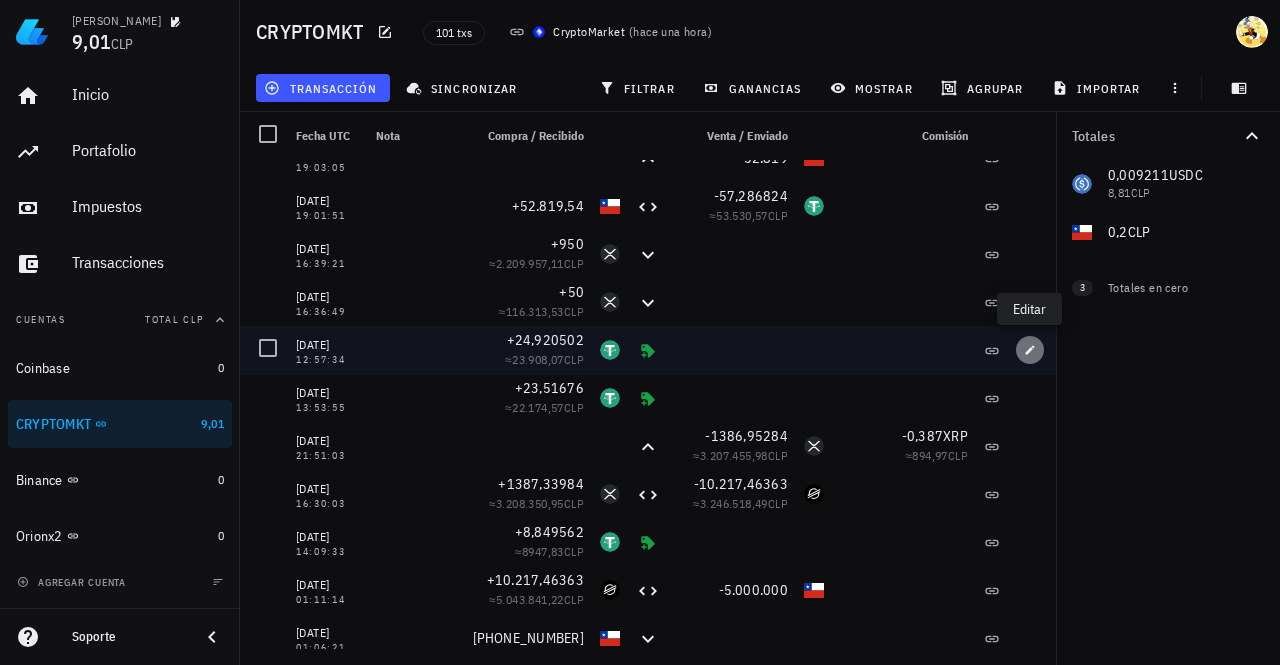 click 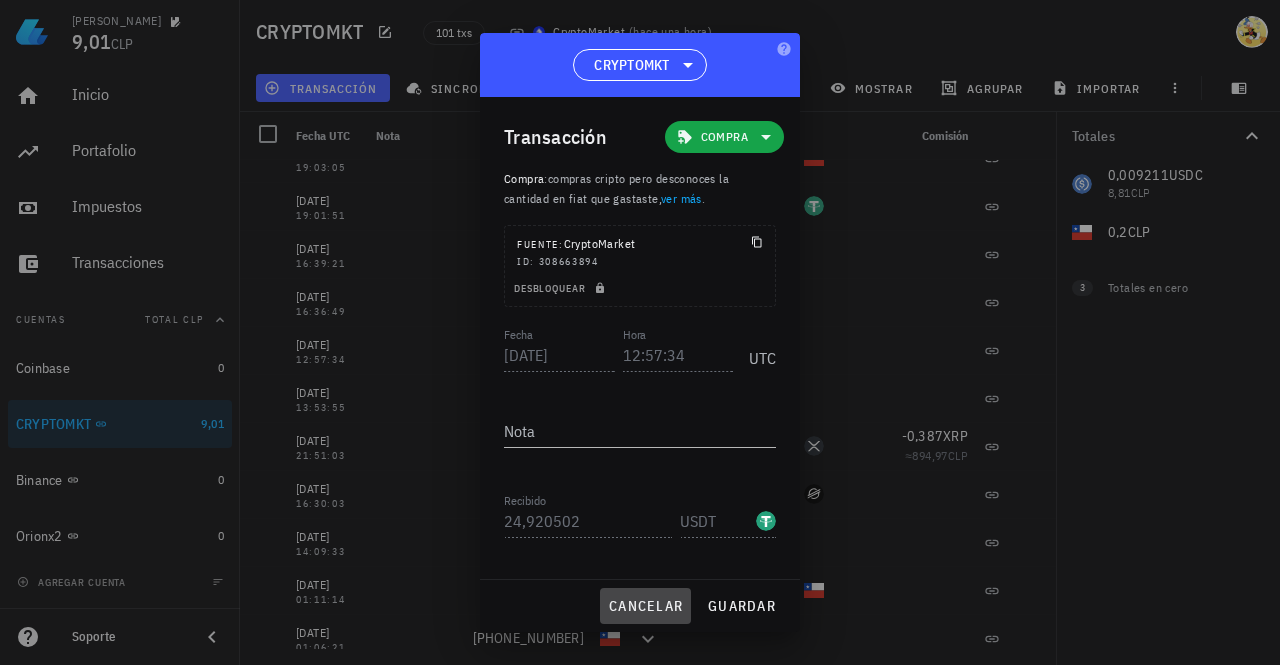 click on "cancelar" at bounding box center [645, 606] 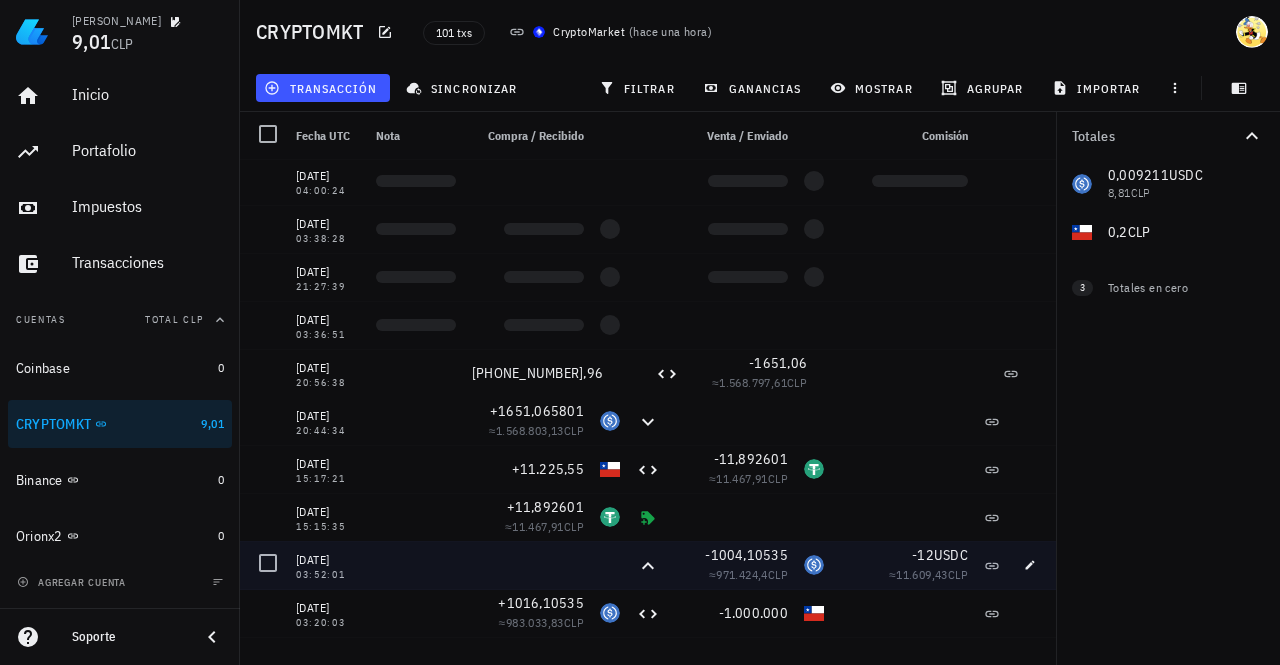 scroll, scrollTop: 0, scrollLeft: 0, axis: both 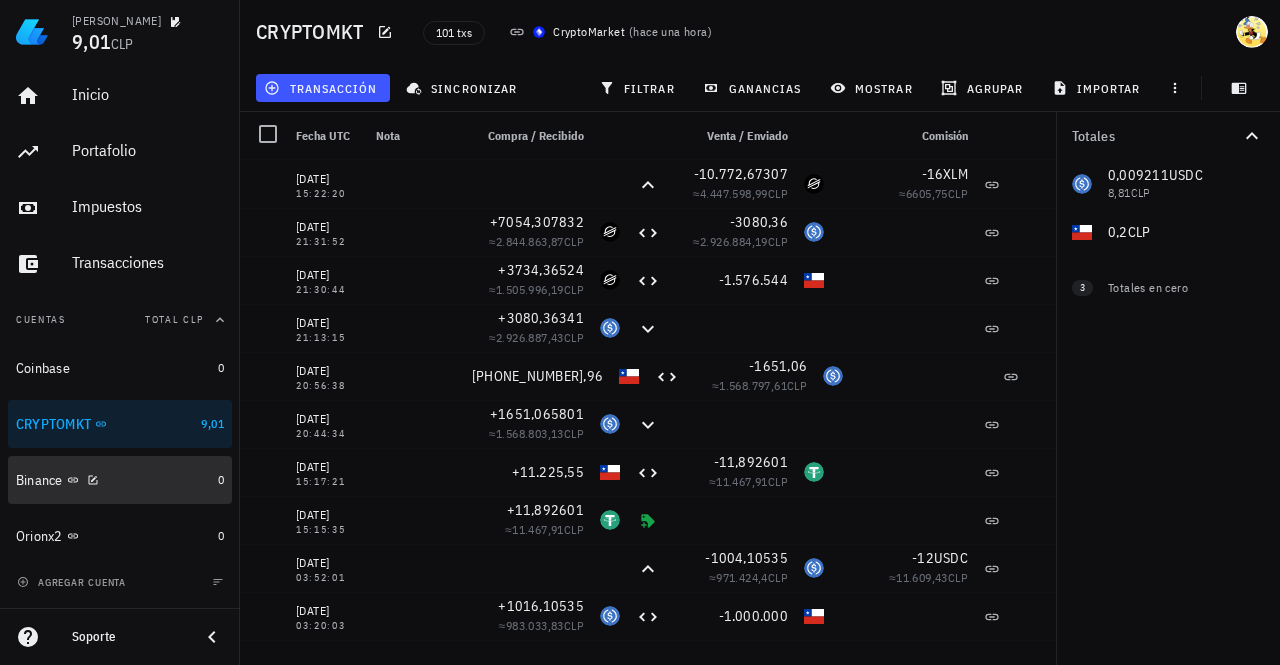 click on "Binance" at bounding box center [113, 480] 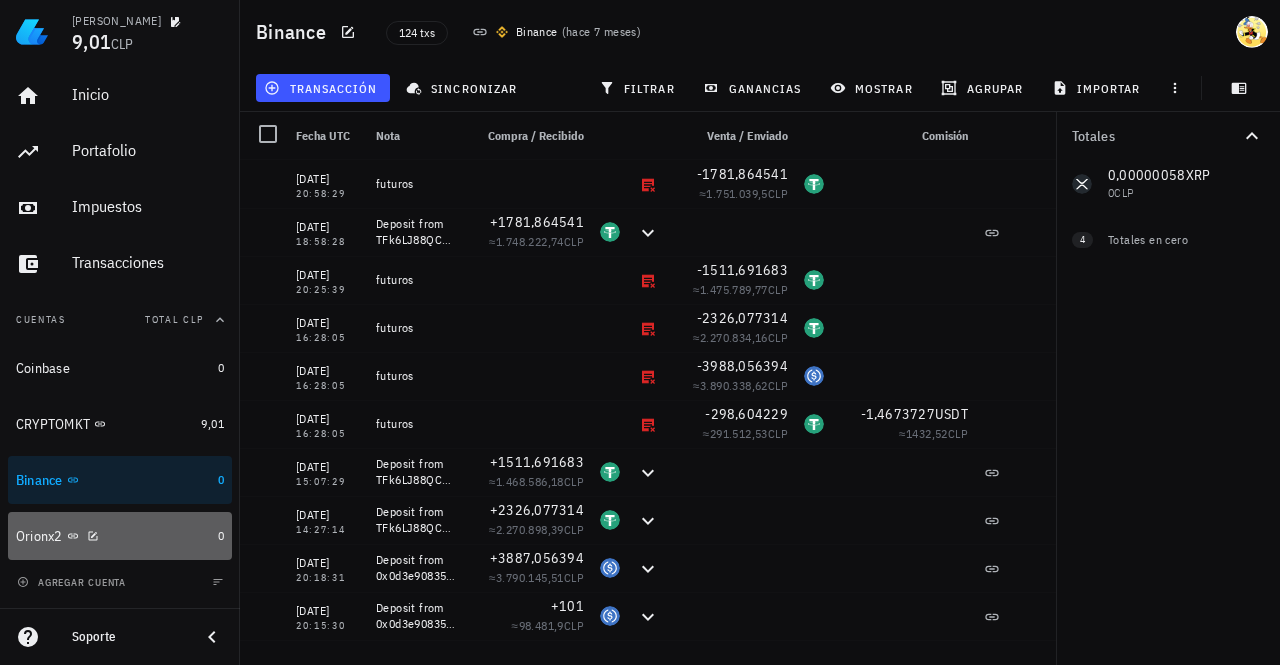 click on "Orionx2" at bounding box center [113, 536] 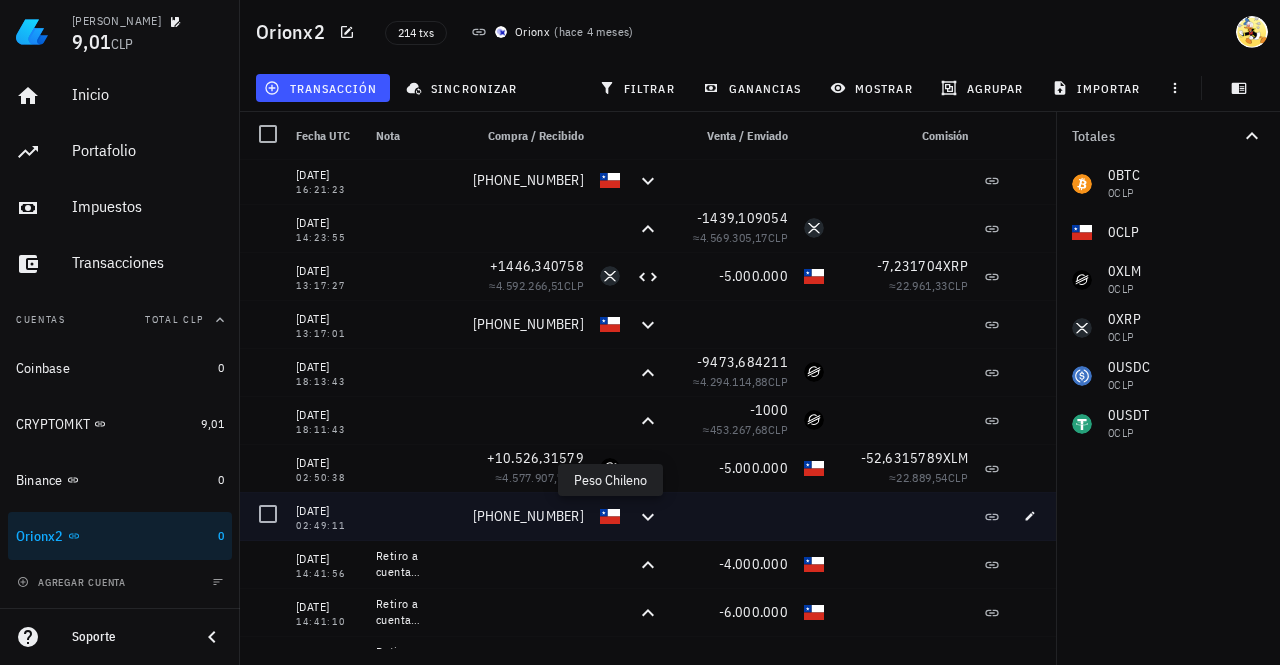 scroll, scrollTop: 0, scrollLeft: 0, axis: both 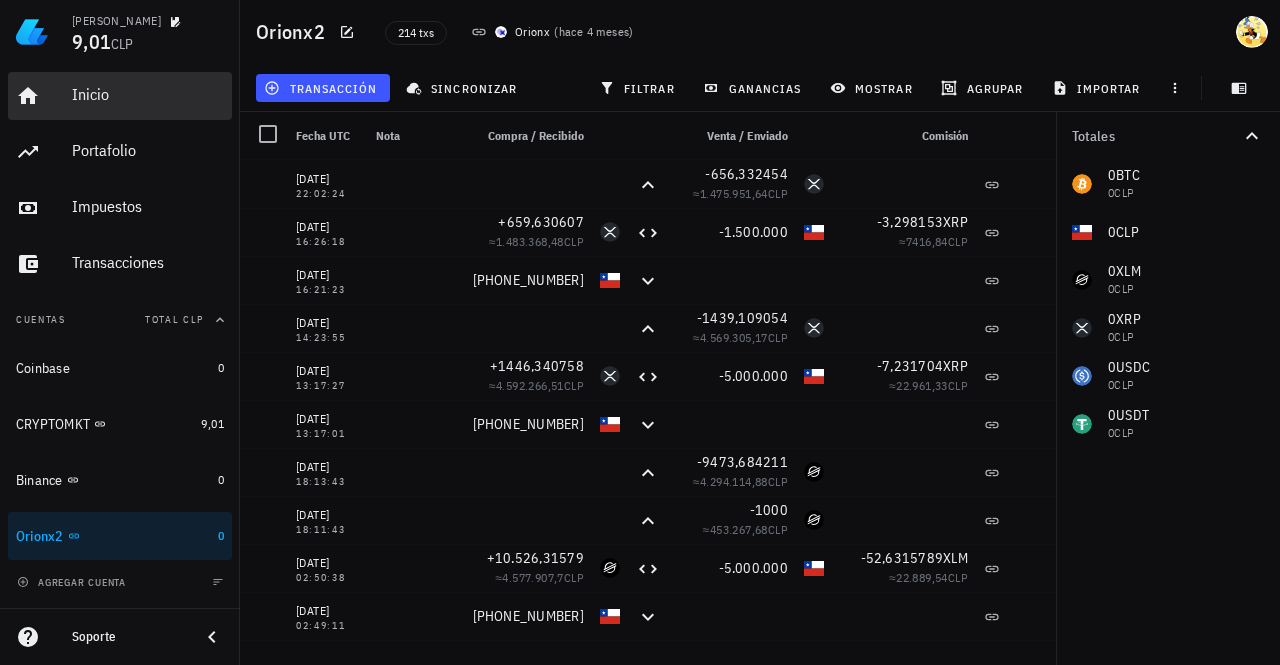click on "Inicio" at bounding box center (148, 94) 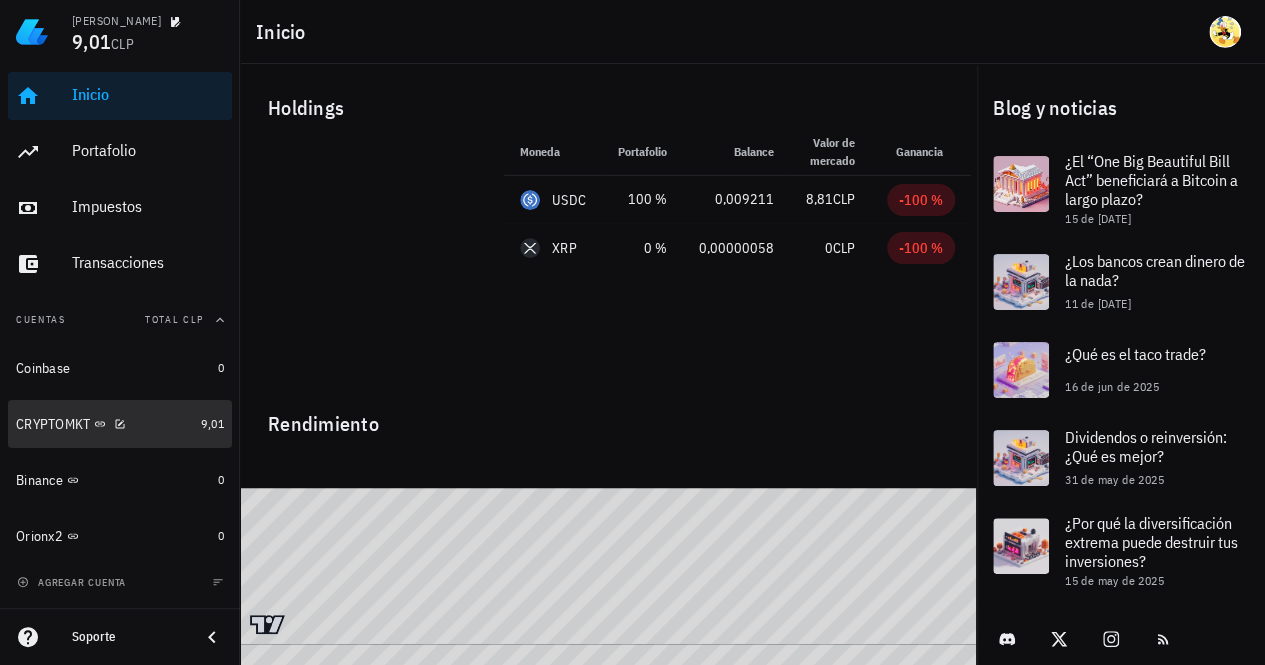 click on "CRYPTOMKT" at bounding box center (104, 424) 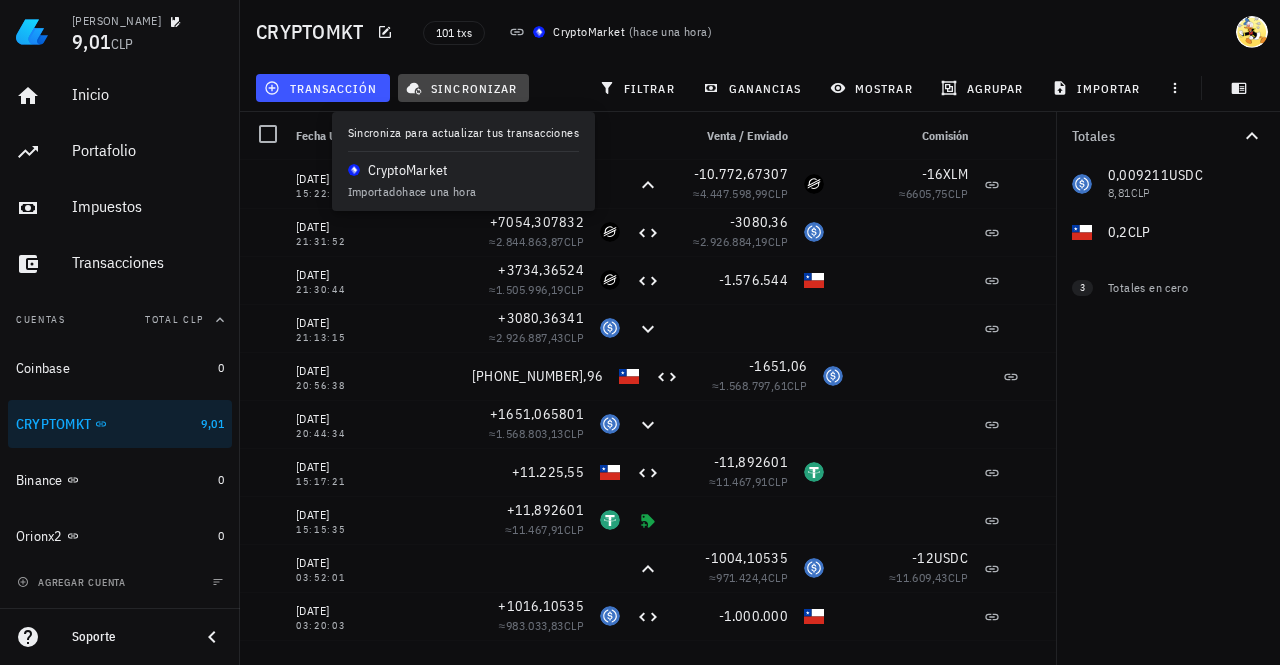 click on "sincronizar" at bounding box center (464, 88) 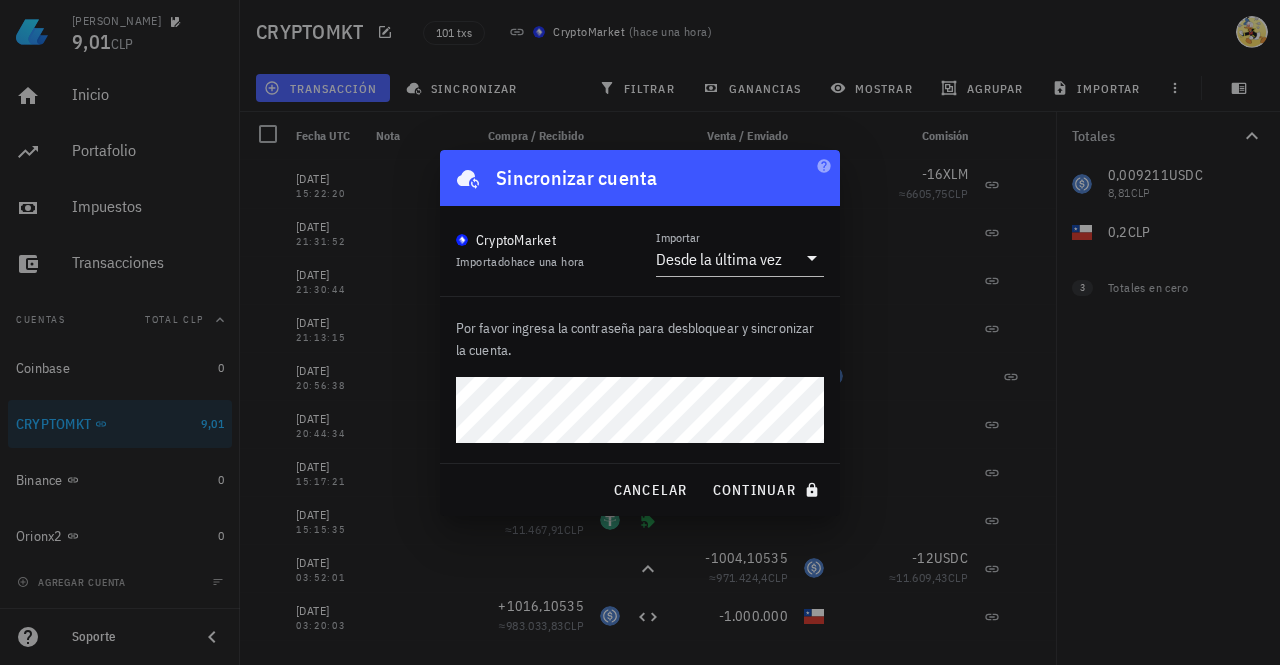 click on "continuar" at bounding box center [768, 490] 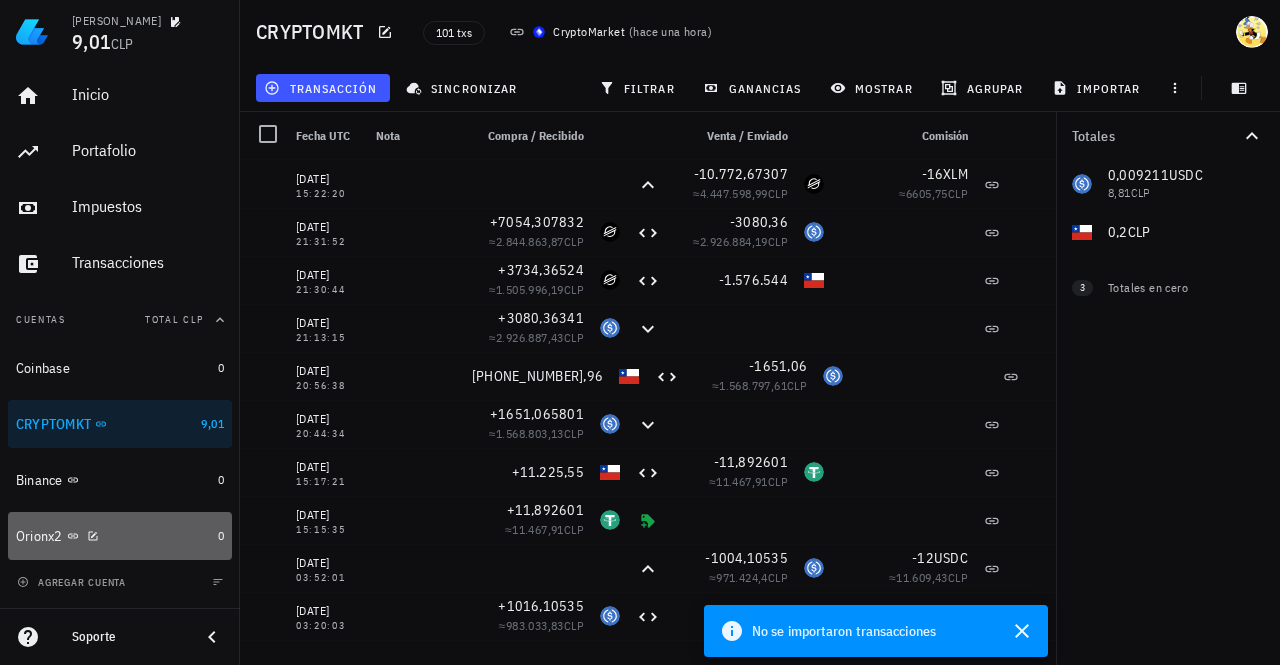 click on "Orionx2" at bounding box center [113, 536] 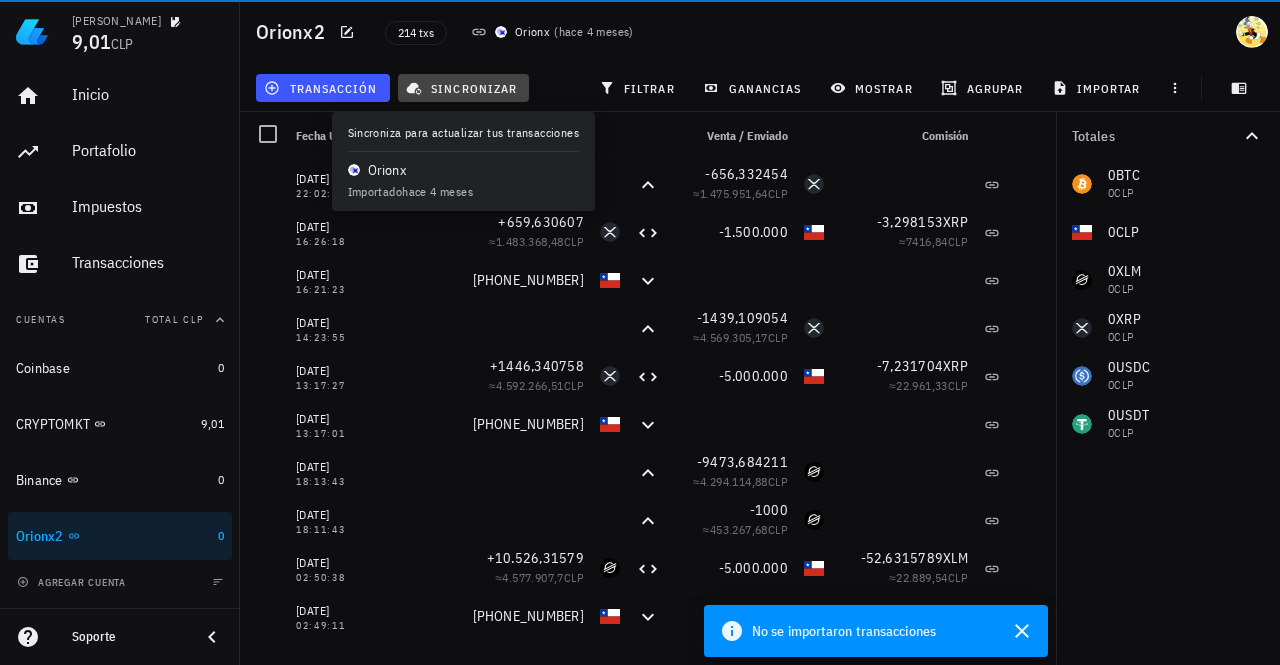 click on "sincronizar" at bounding box center (463, 88) 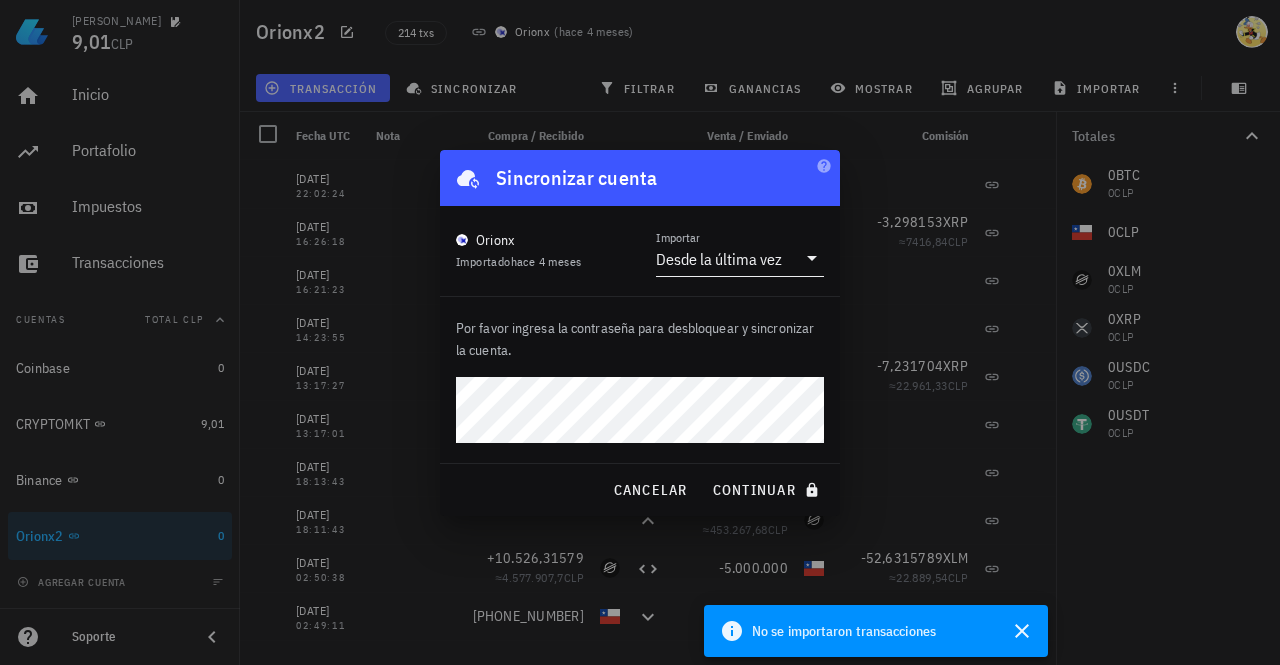 click on "continuar" at bounding box center (768, 490) 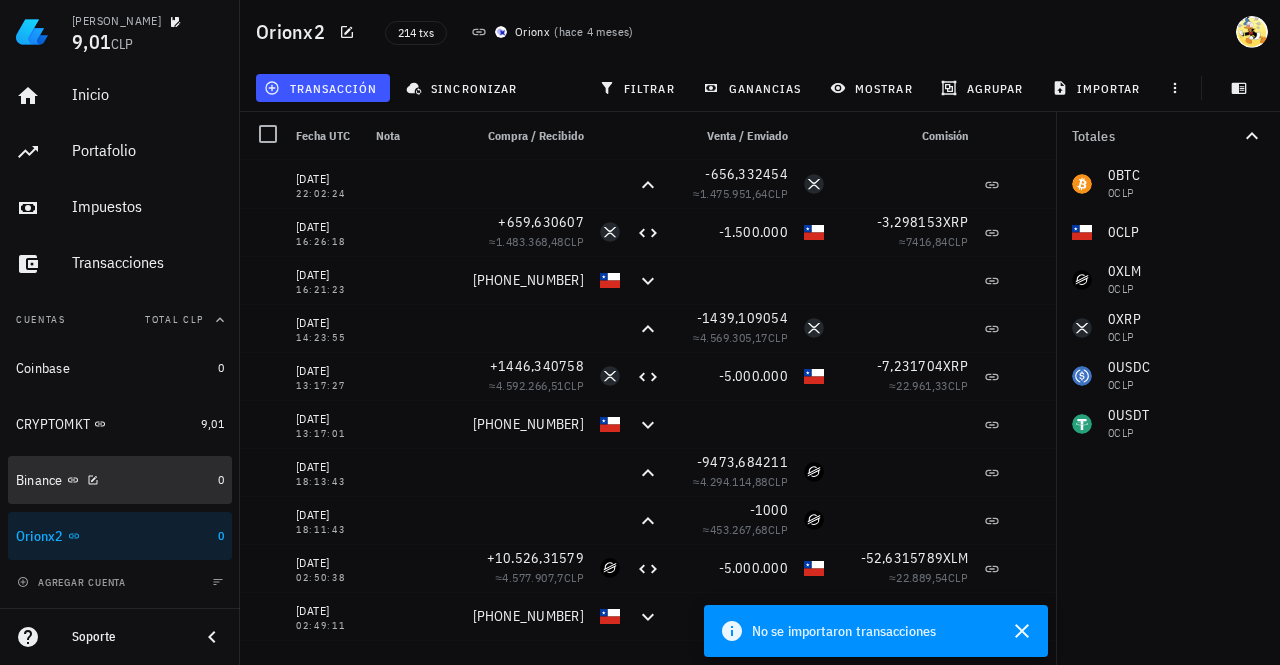 click on "Binance" at bounding box center [113, 480] 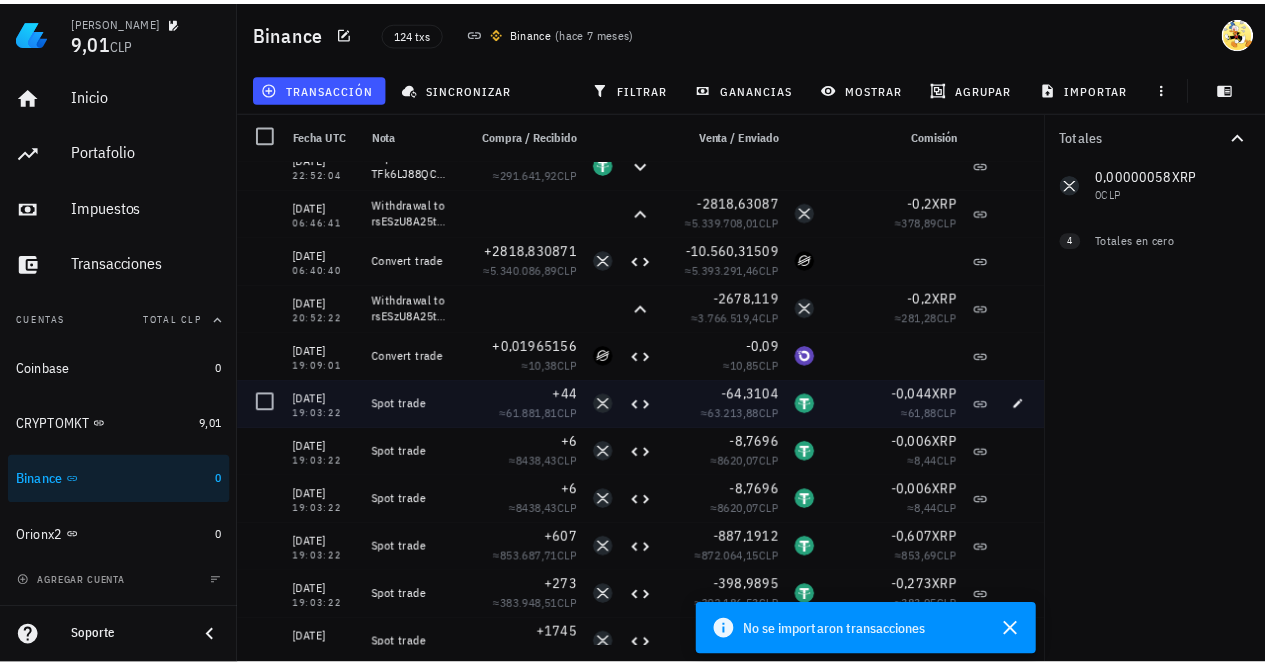 scroll, scrollTop: 0, scrollLeft: 0, axis: both 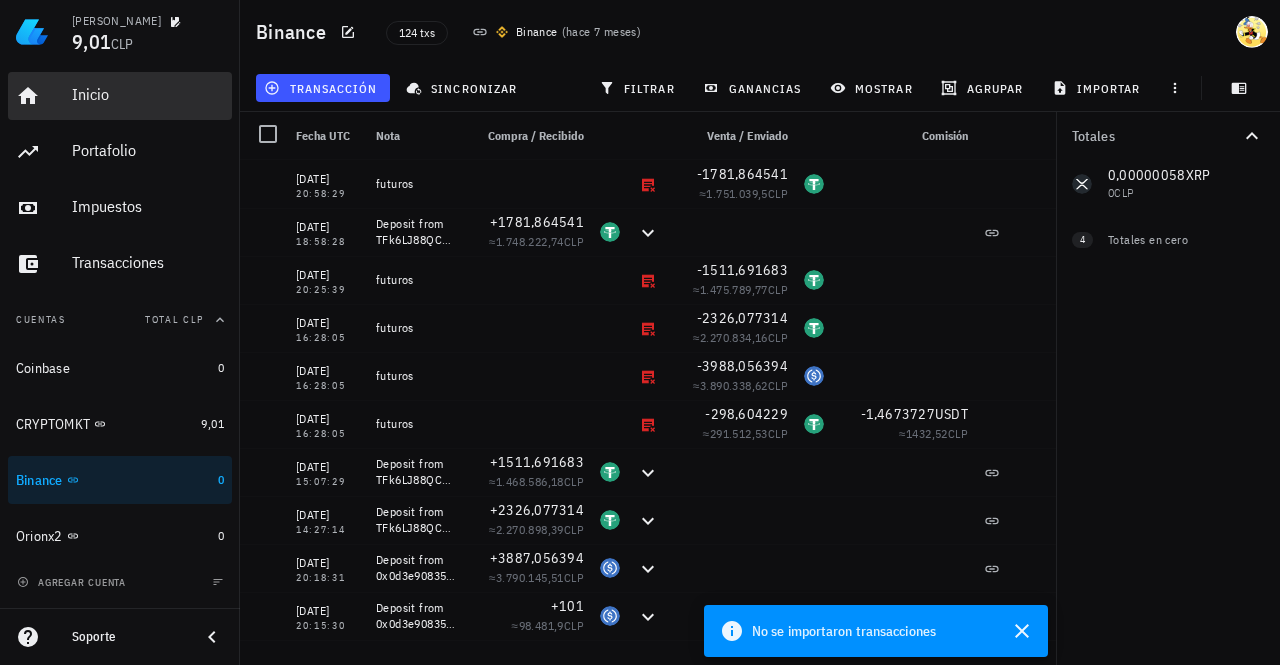 click on "Inicio" at bounding box center (148, 94) 